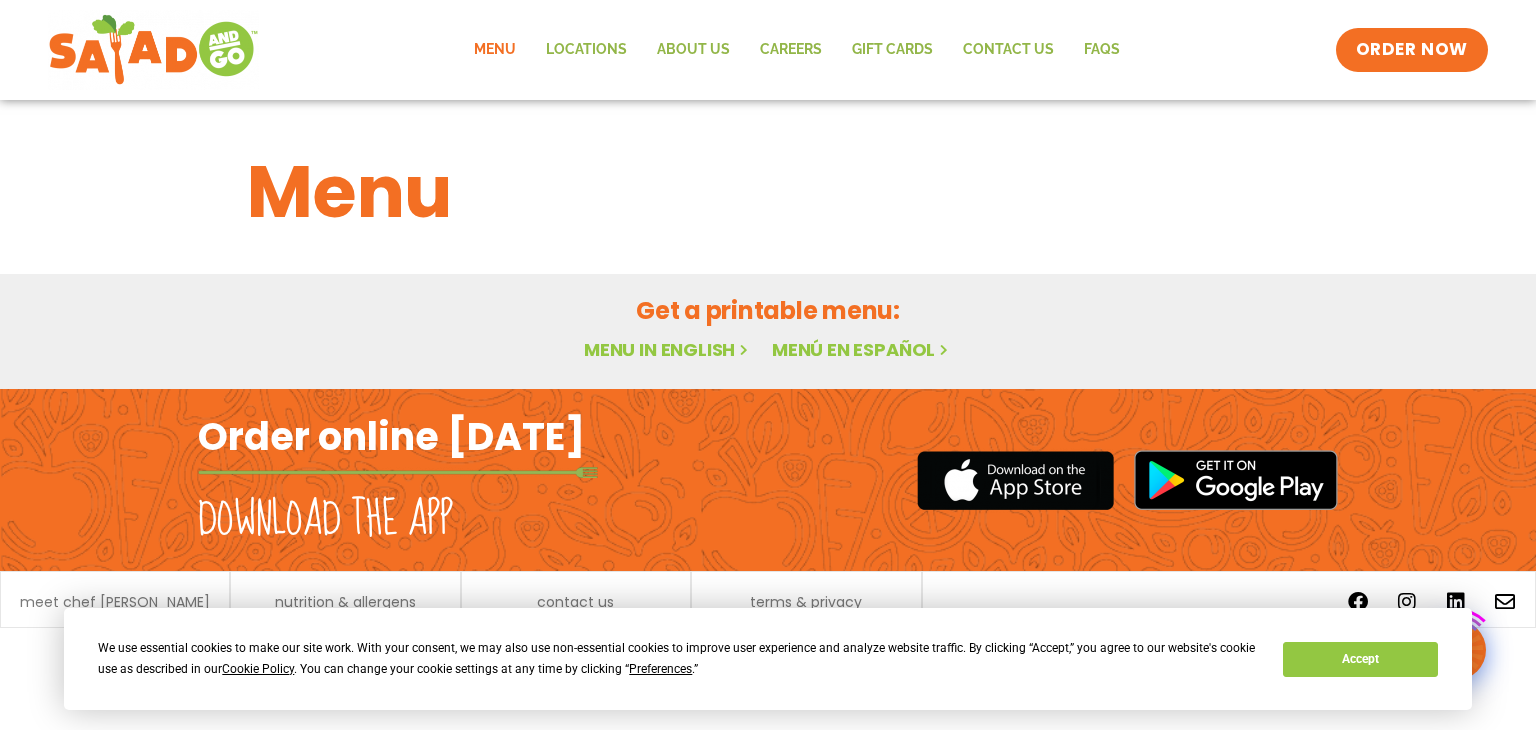 scroll, scrollTop: 0, scrollLeft: 0, axis: both 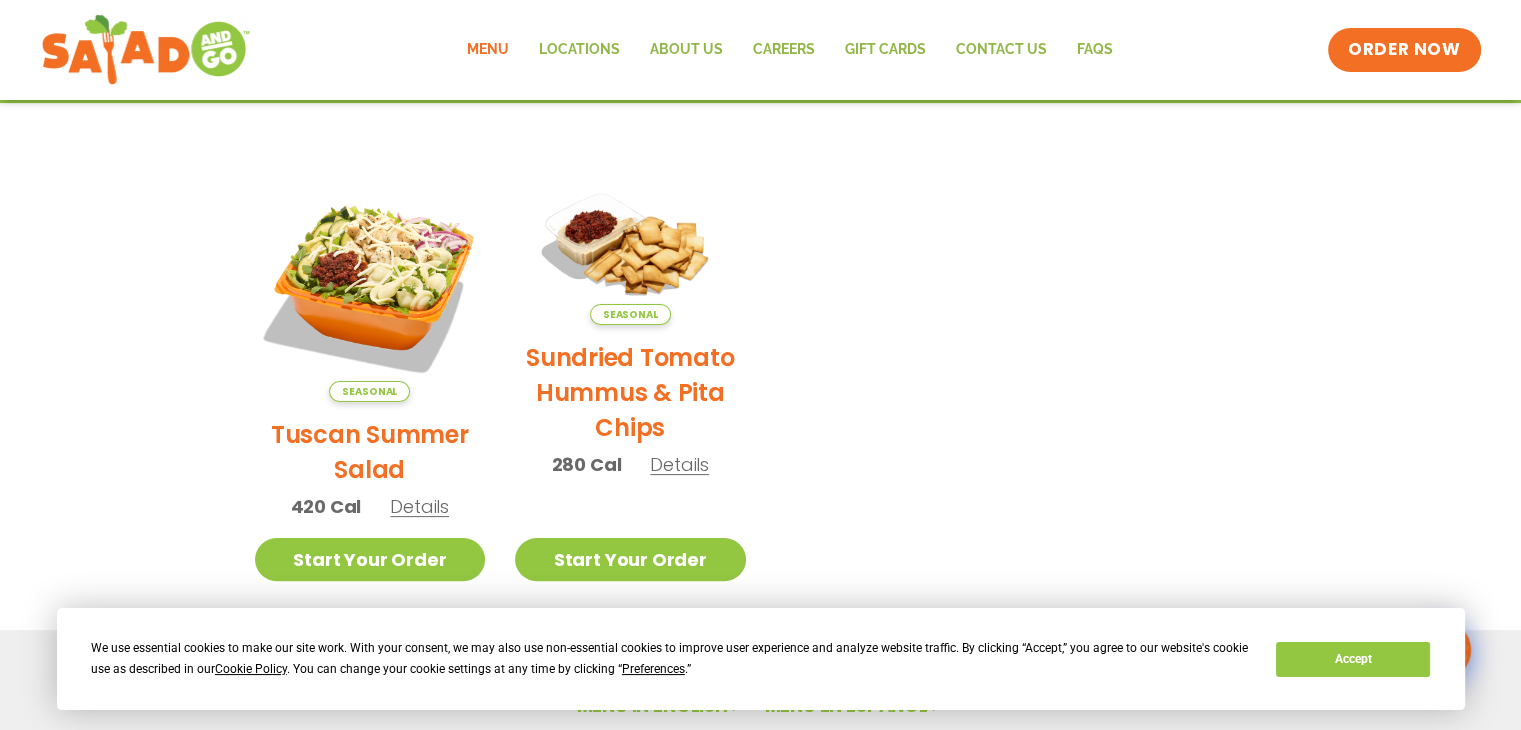 click on "Menu" 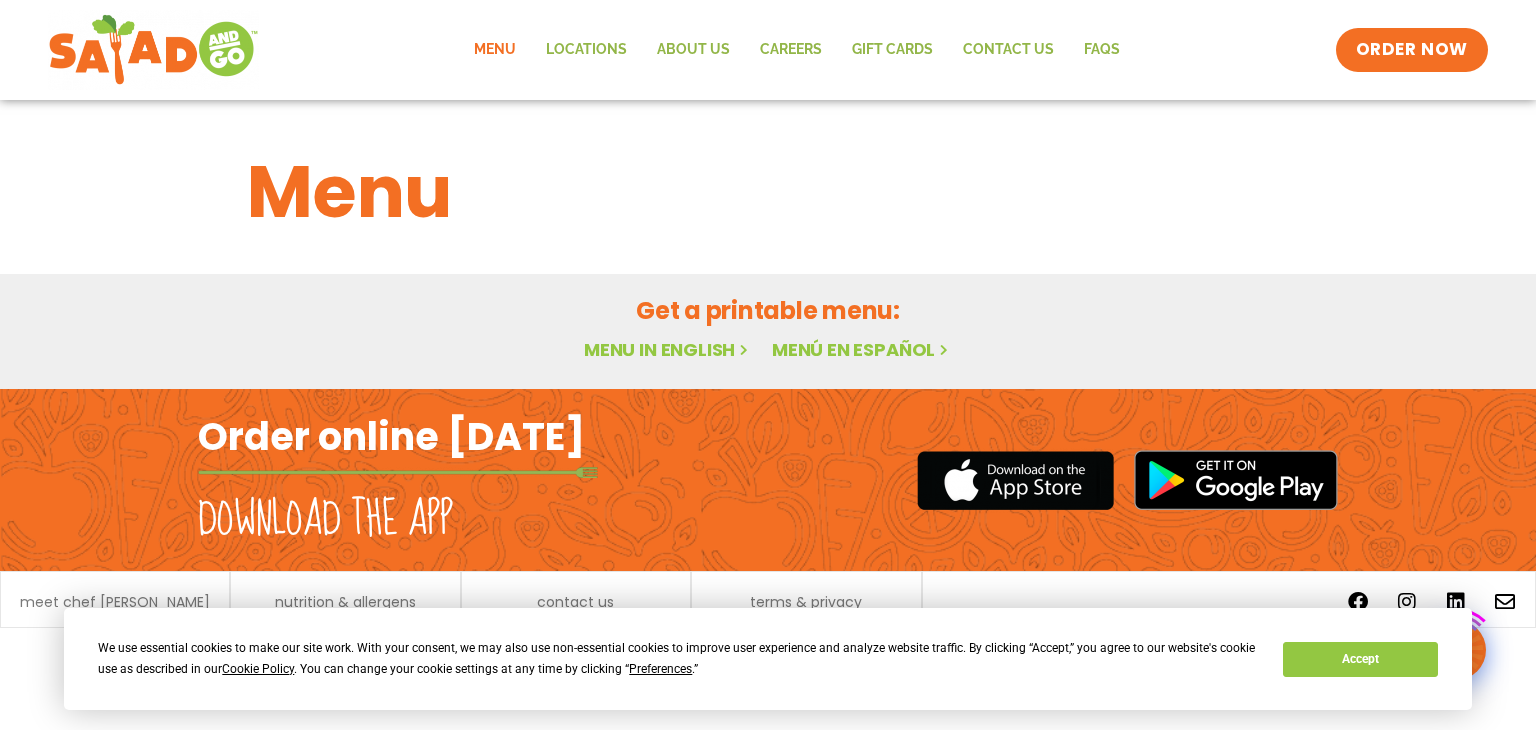 scroll, scrollTop: 0, scrollLeft: 0, axis: both 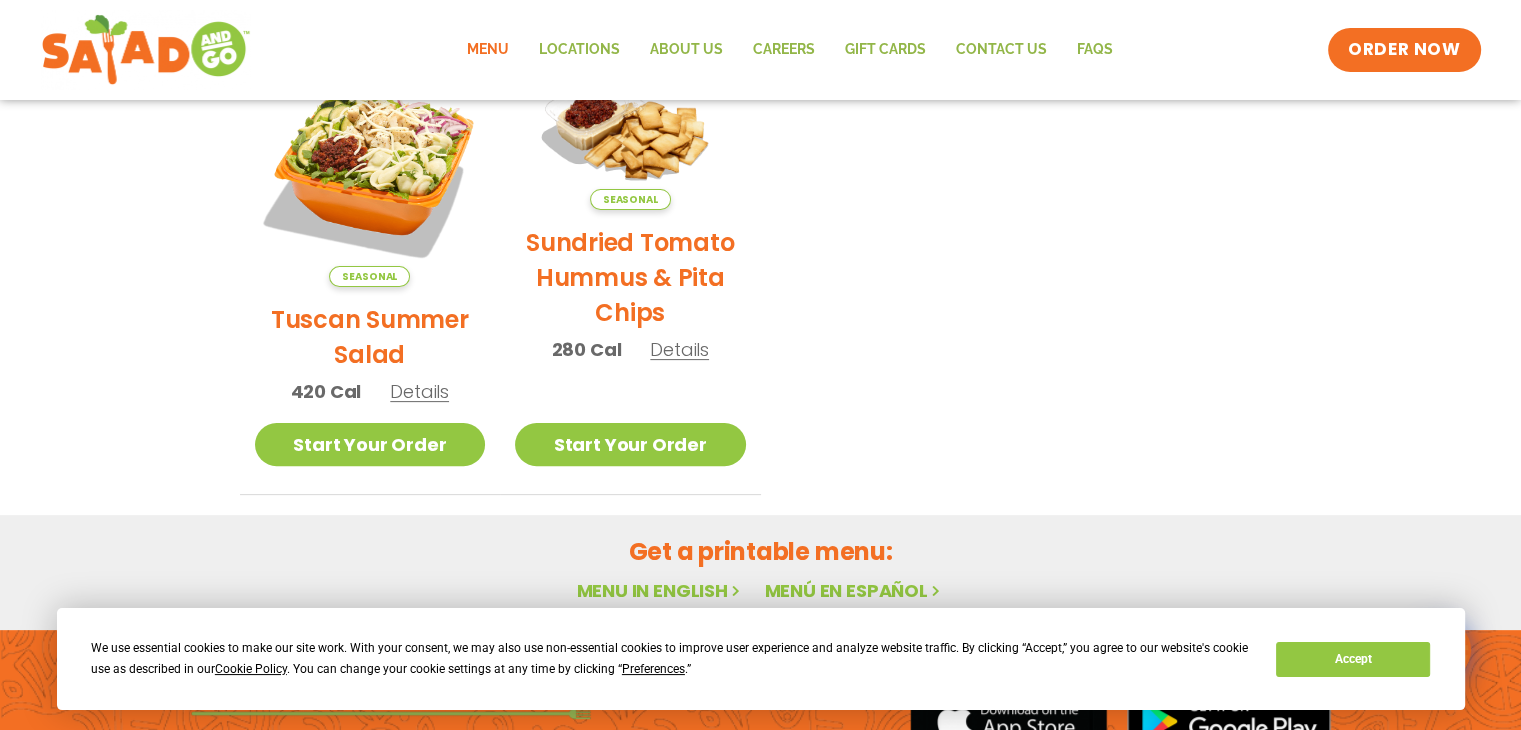 click on "Menu" 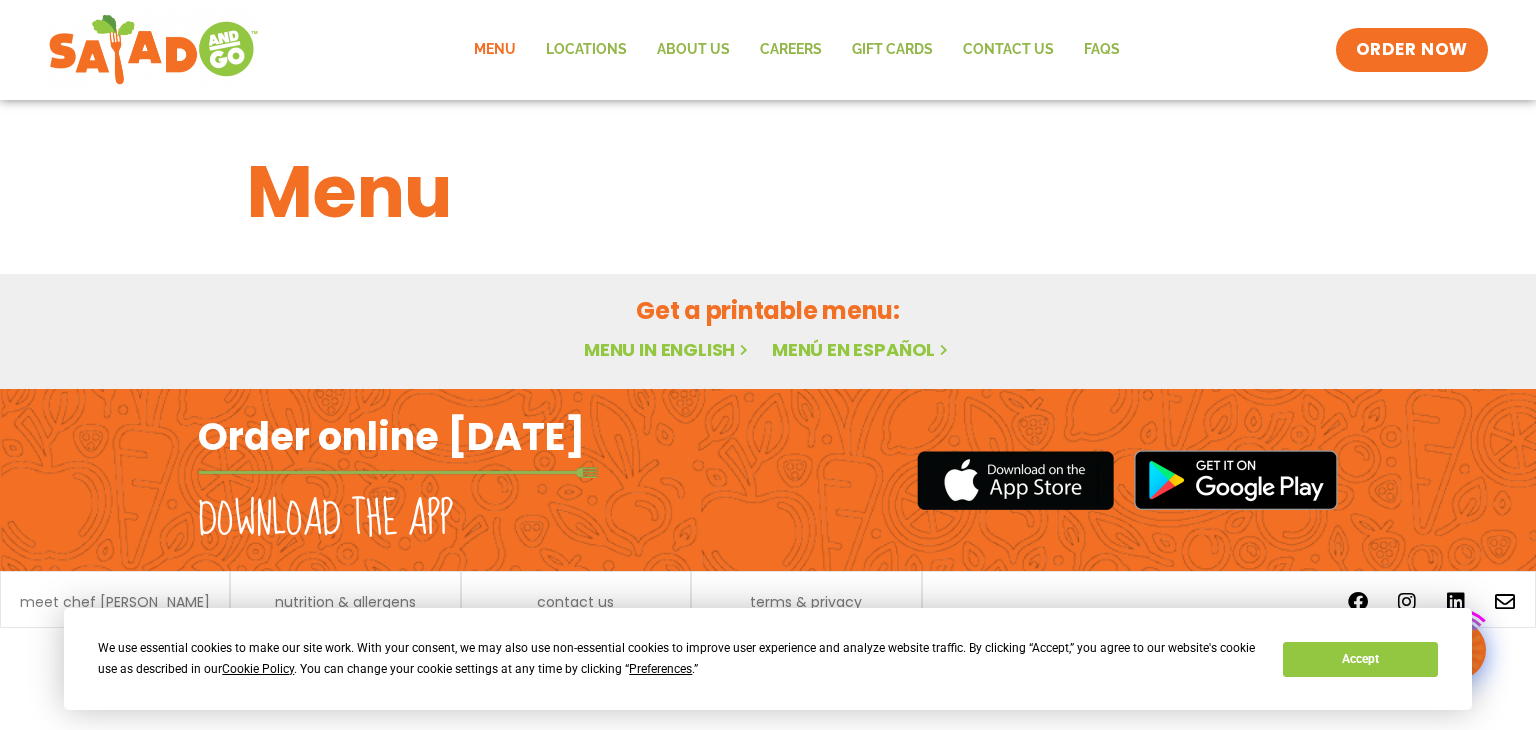 scroll, scrollTop: 0, scrollLeft: 0, axis: both 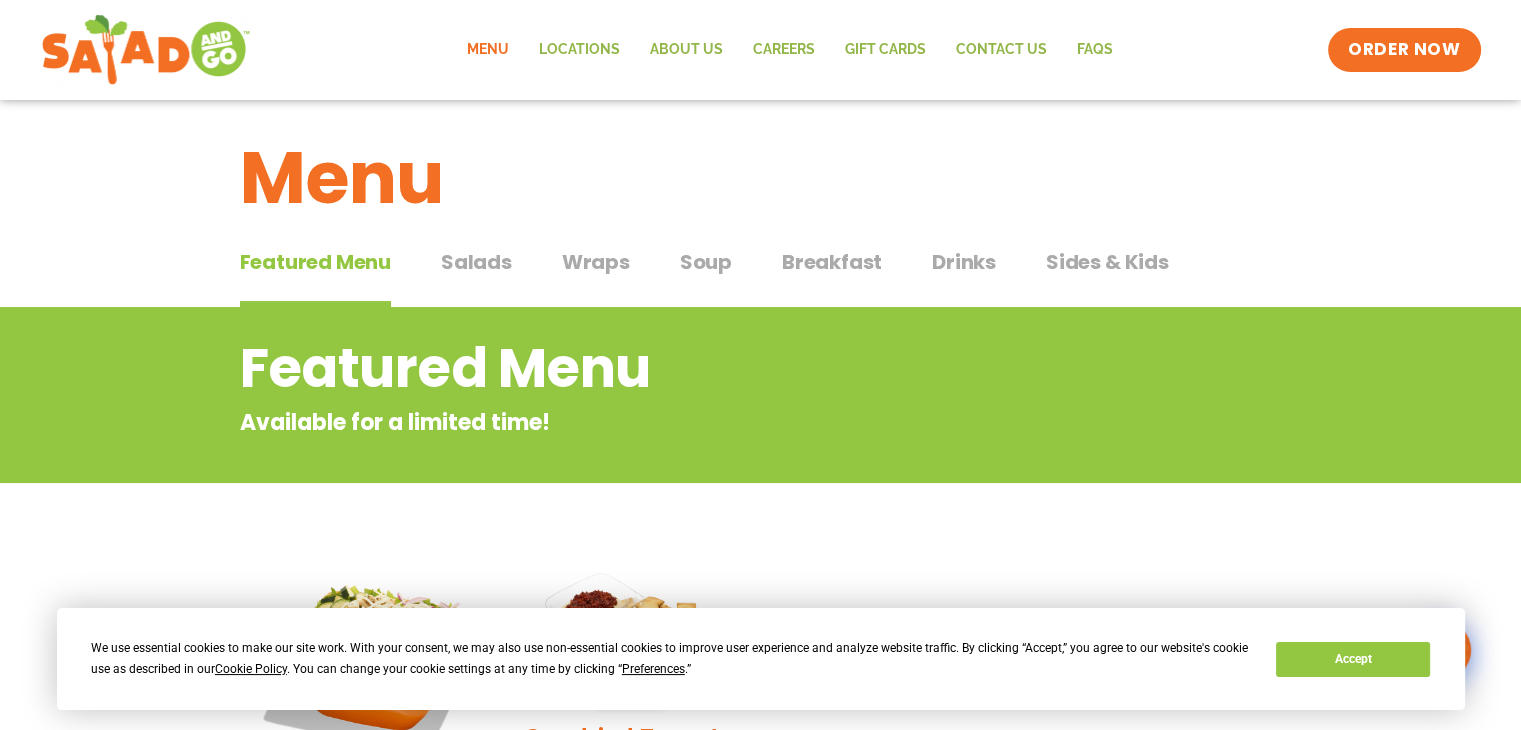click on "Salads" at bounding box center [476, 262] 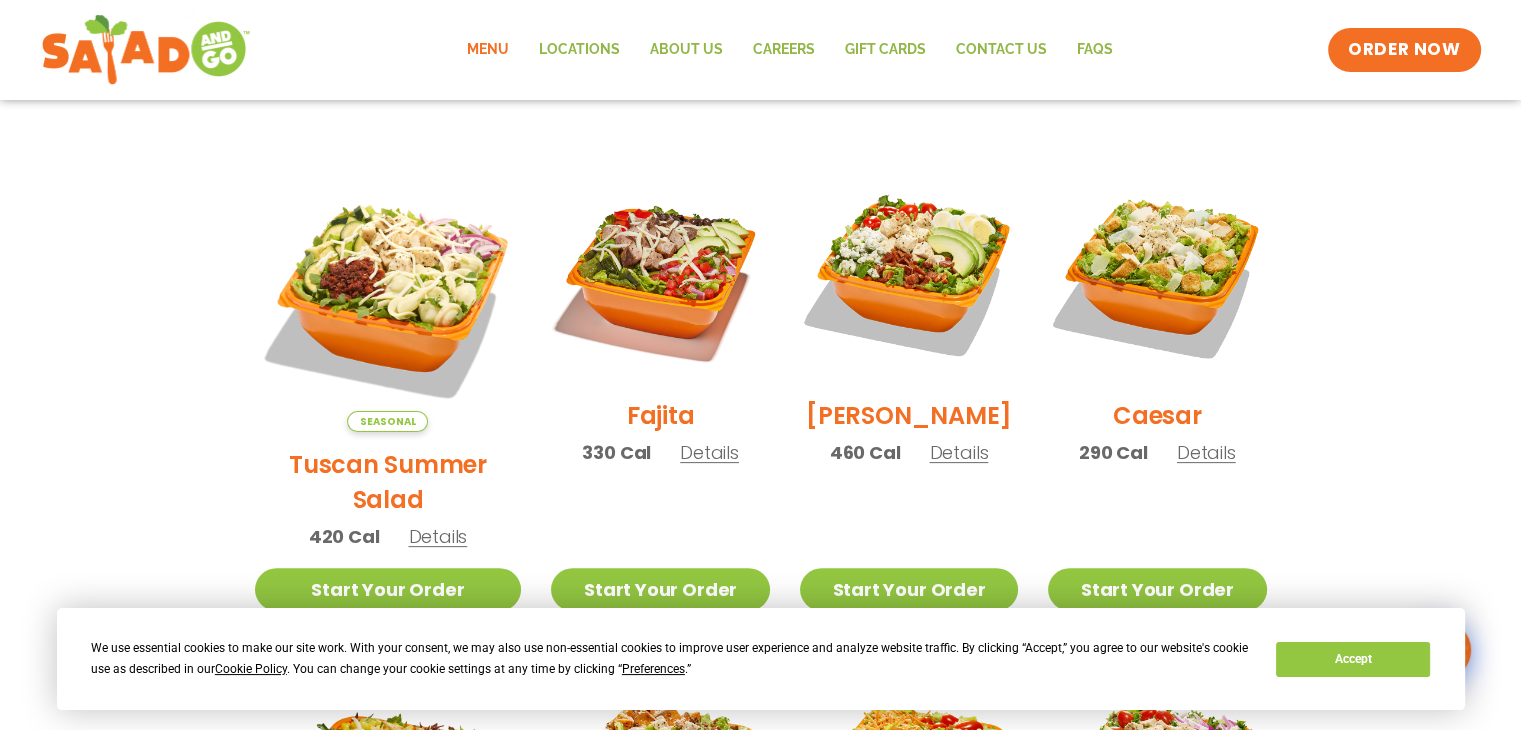scroll, scrollTop: 501, scrollLeft: 0, axis: vertical 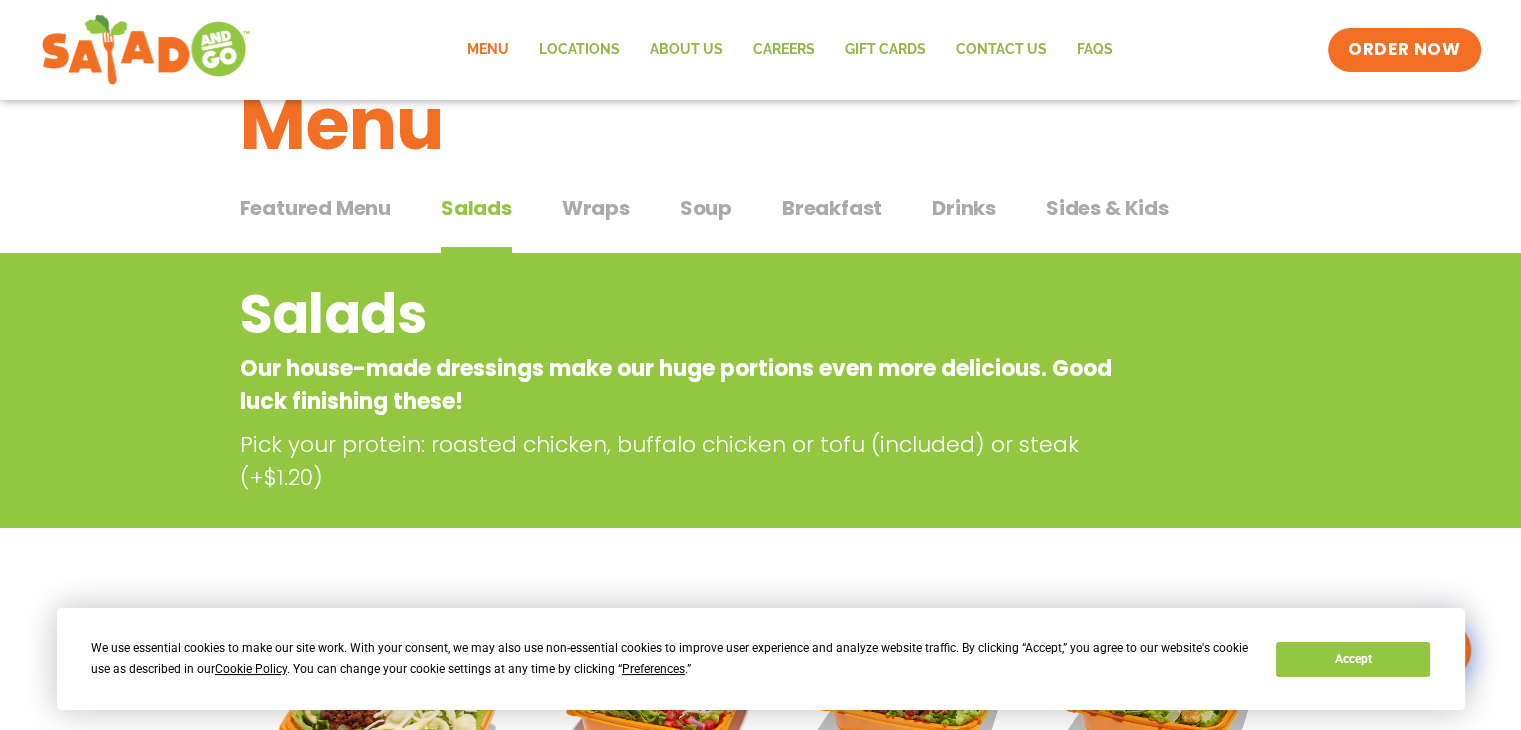 click on "Soup" at bounding box center [706, 208] 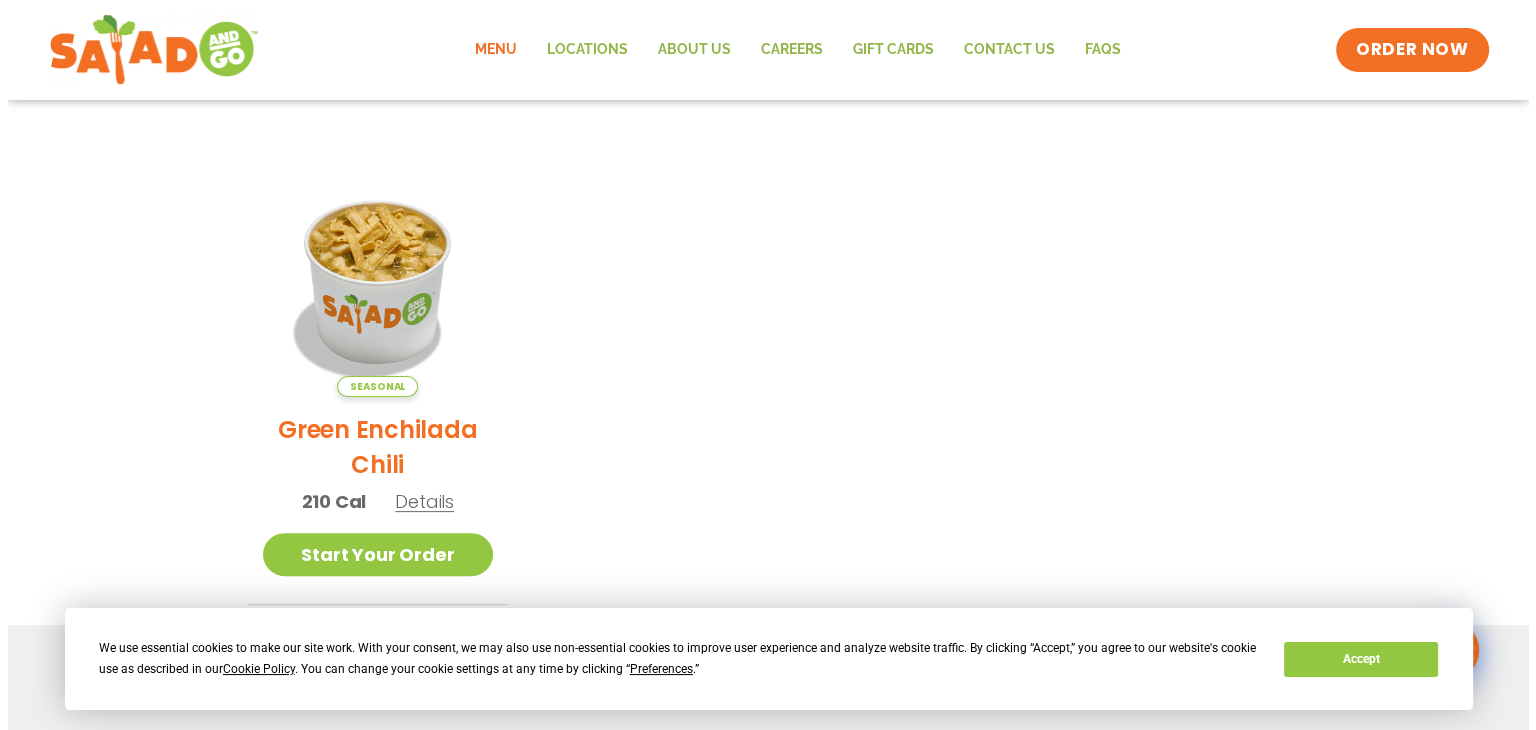 scroll, scrollTop: 434, scrollLeft: 0, axis: vertical 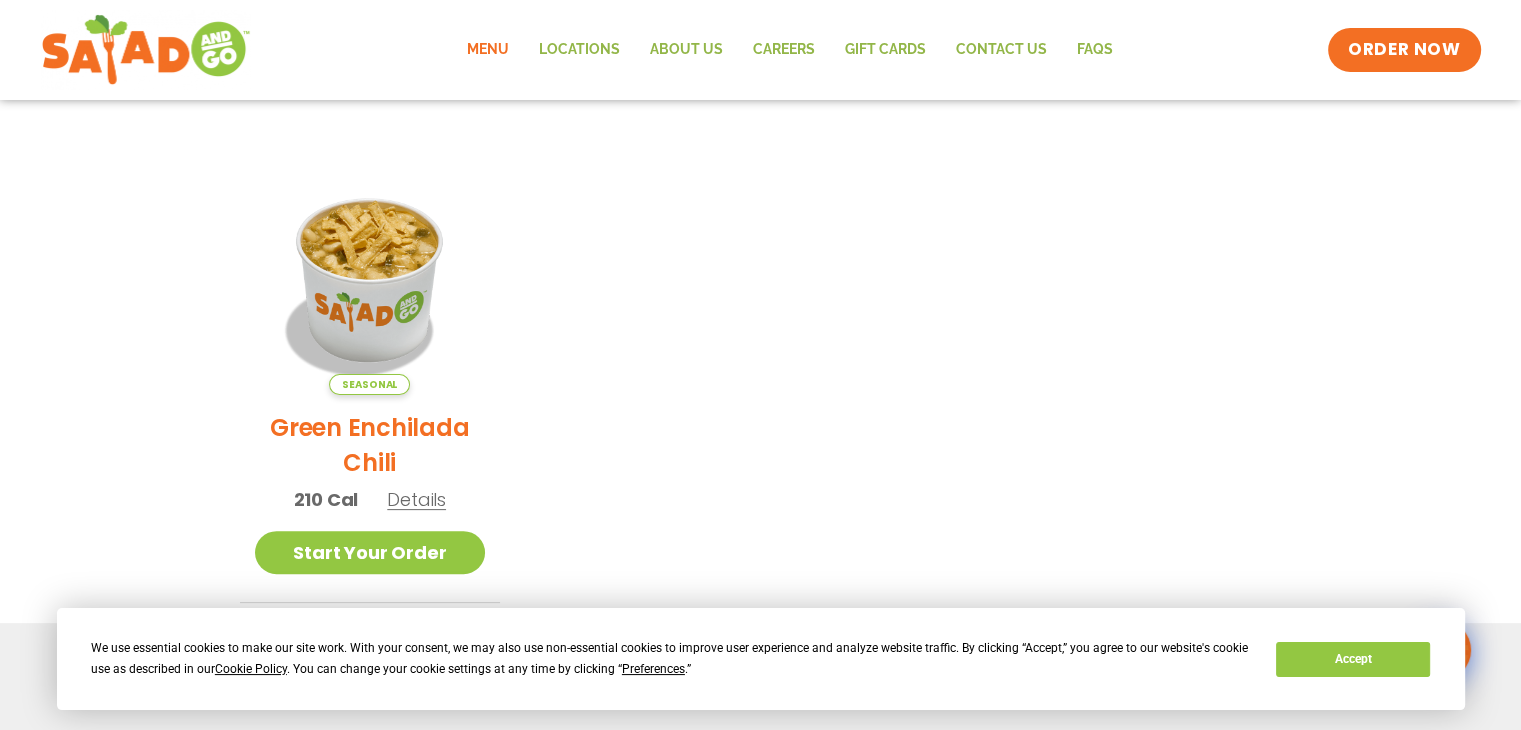 click on "Details" at bounding box center [416, 499] 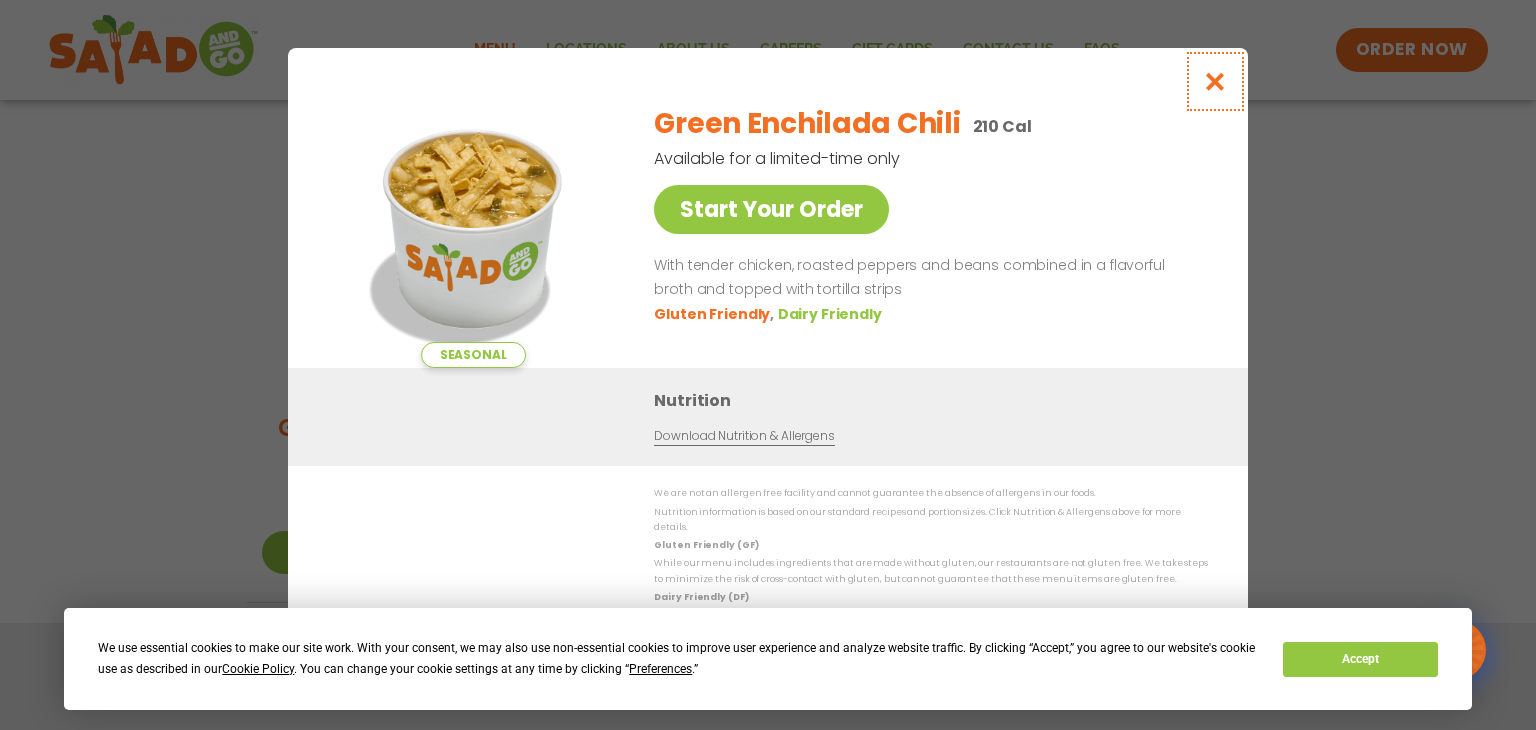 click at bounding box center [1215, 81] 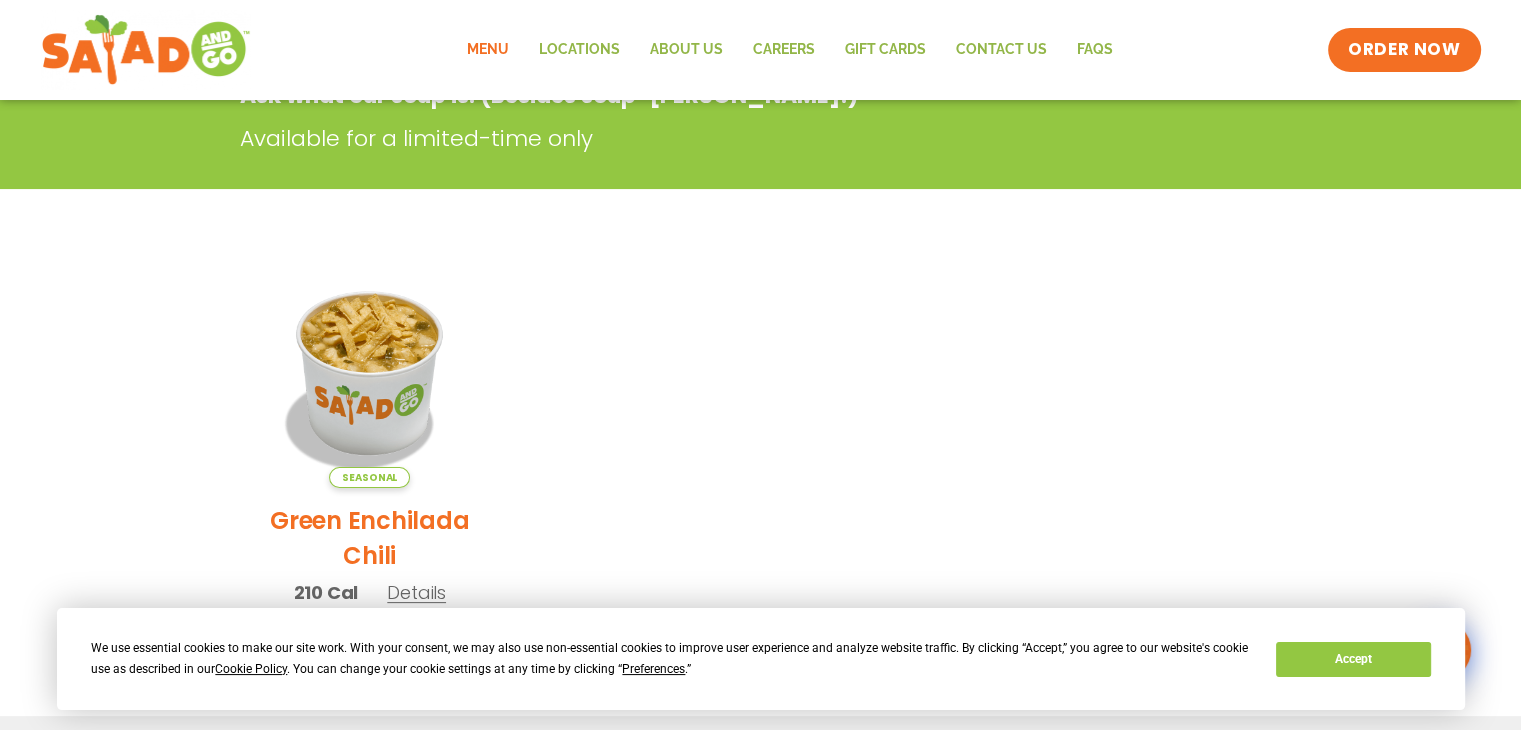 scroll, scrollTop: 320, scrollLeft: 0, axis: vertical 